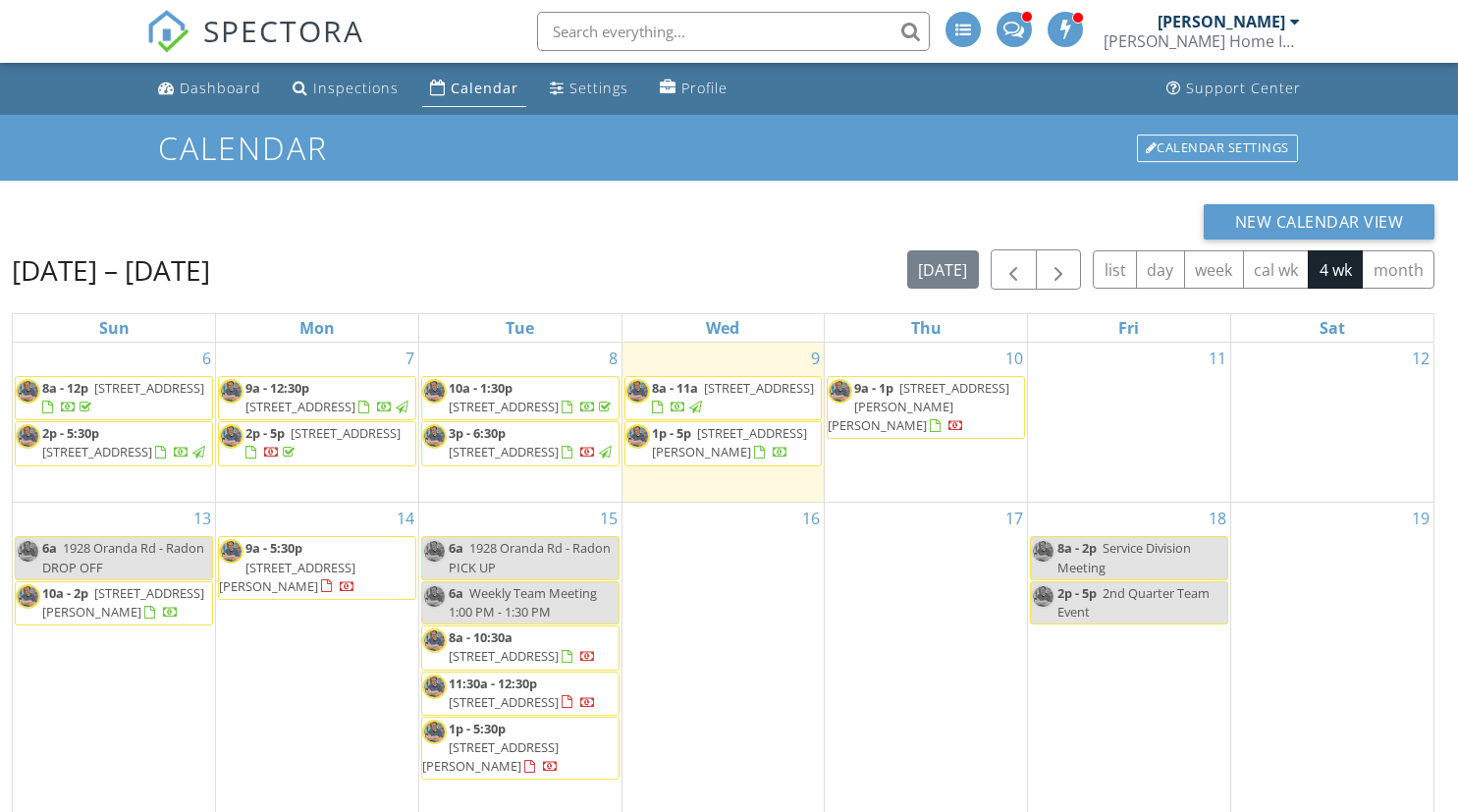 scroll, scrollTop: 0, scrollLeft: 0, axis: both 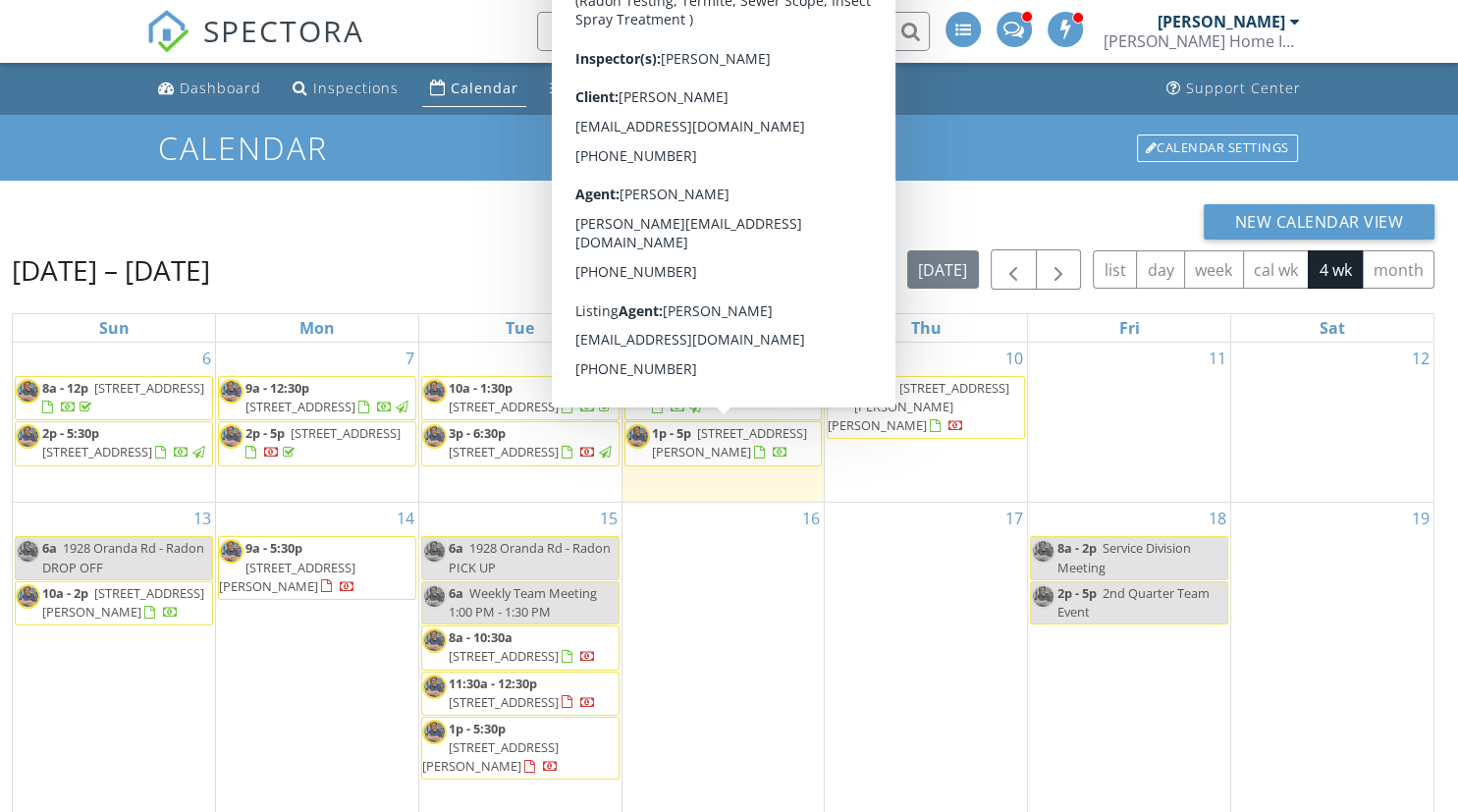 click on "125 Oak View Dr SE, Leesburg 20175" at bounding box center (729, 442) 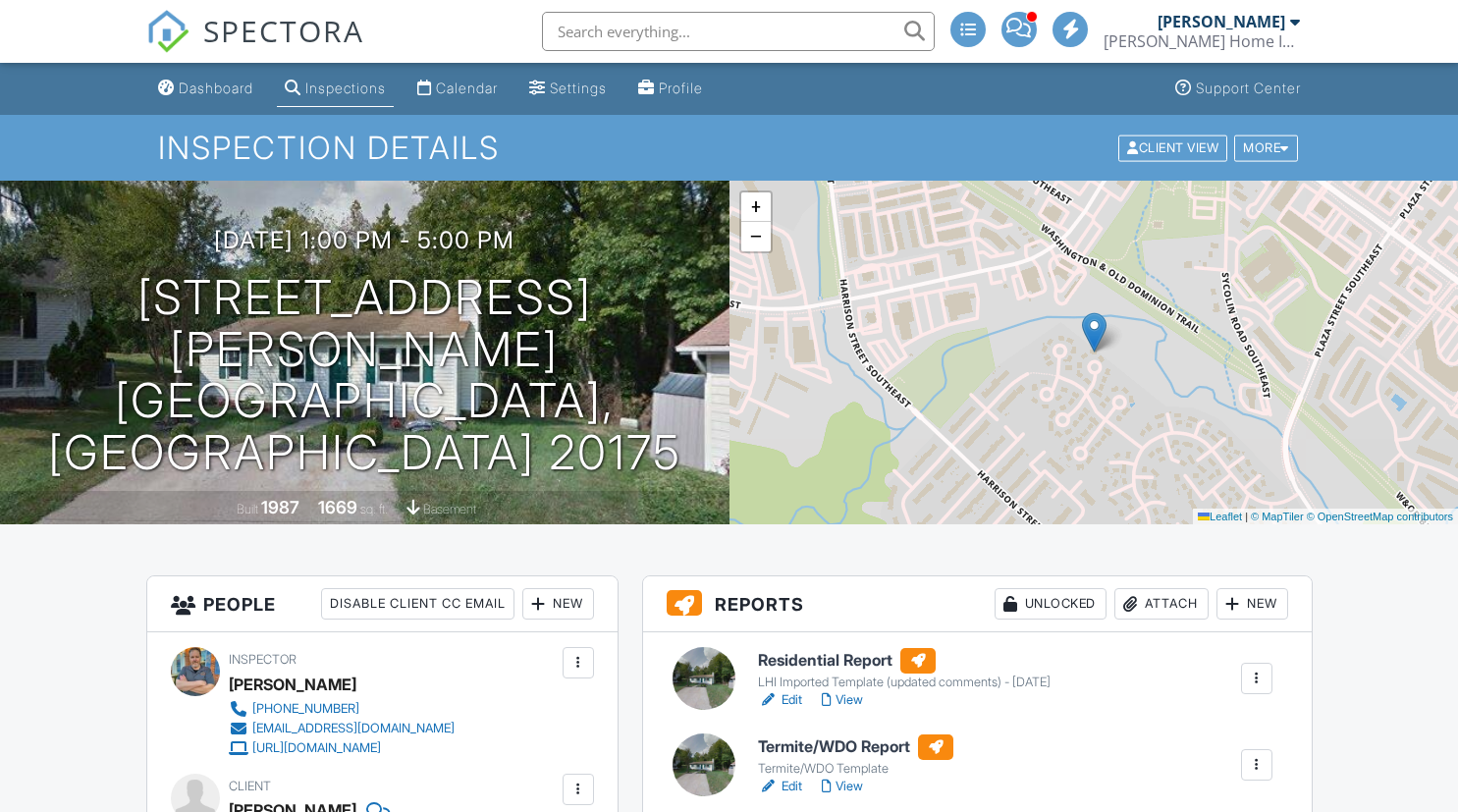 scroll, scrollTop: 0, scrollLeft: 0, axis: both 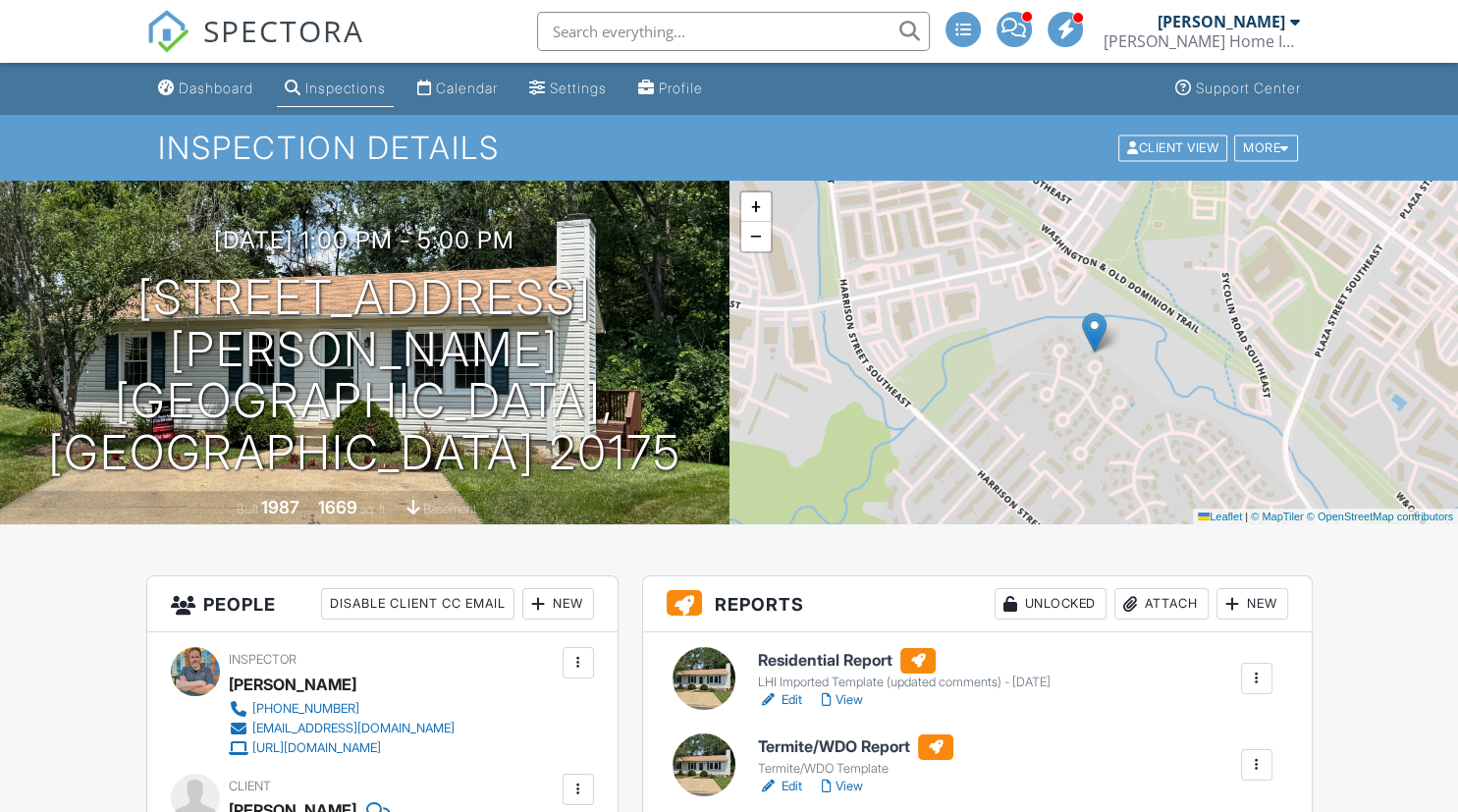 click on "View" at bounding box center [842, 786] 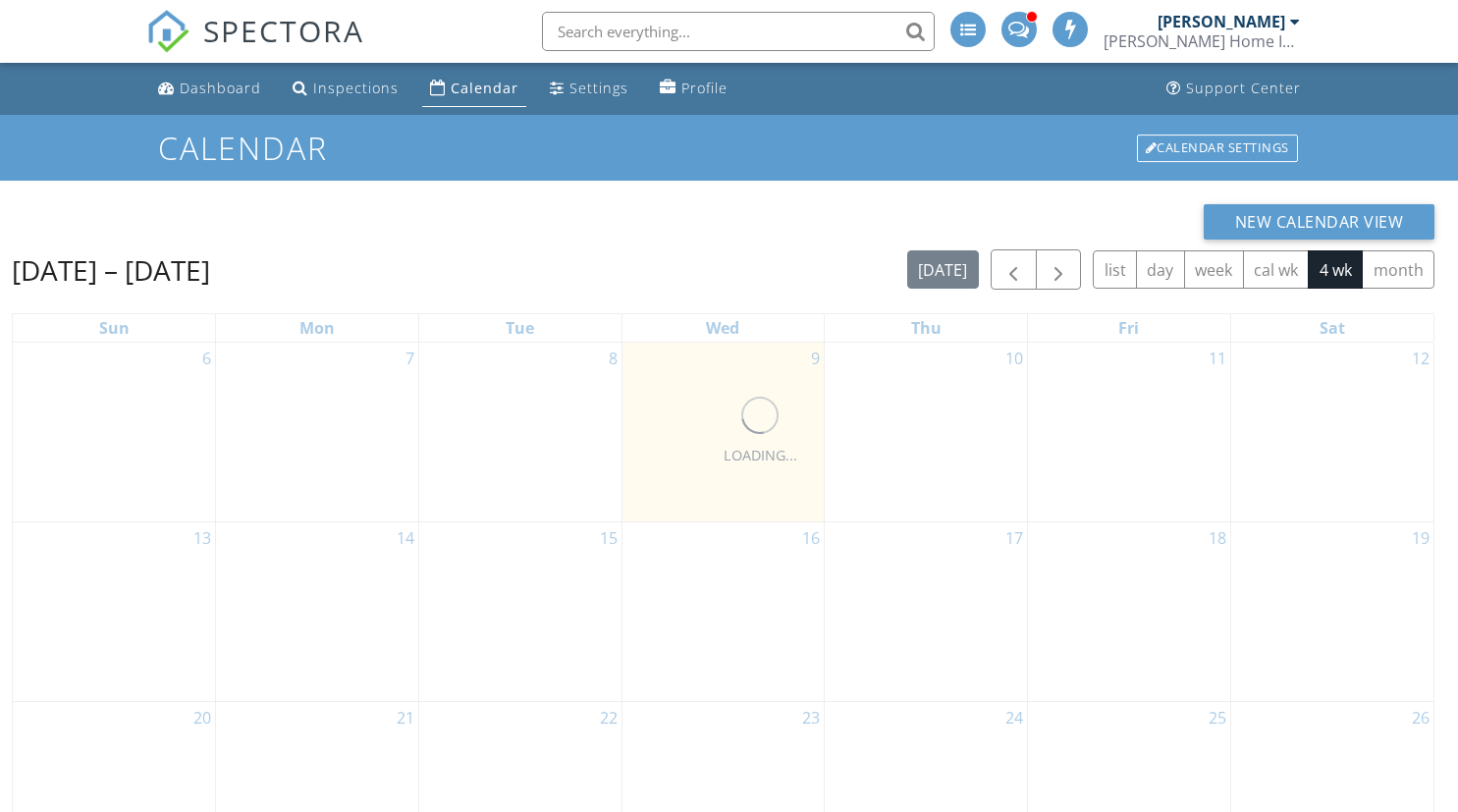 scroll, scrollTop: 0, scrollLeft: 0, axis: both 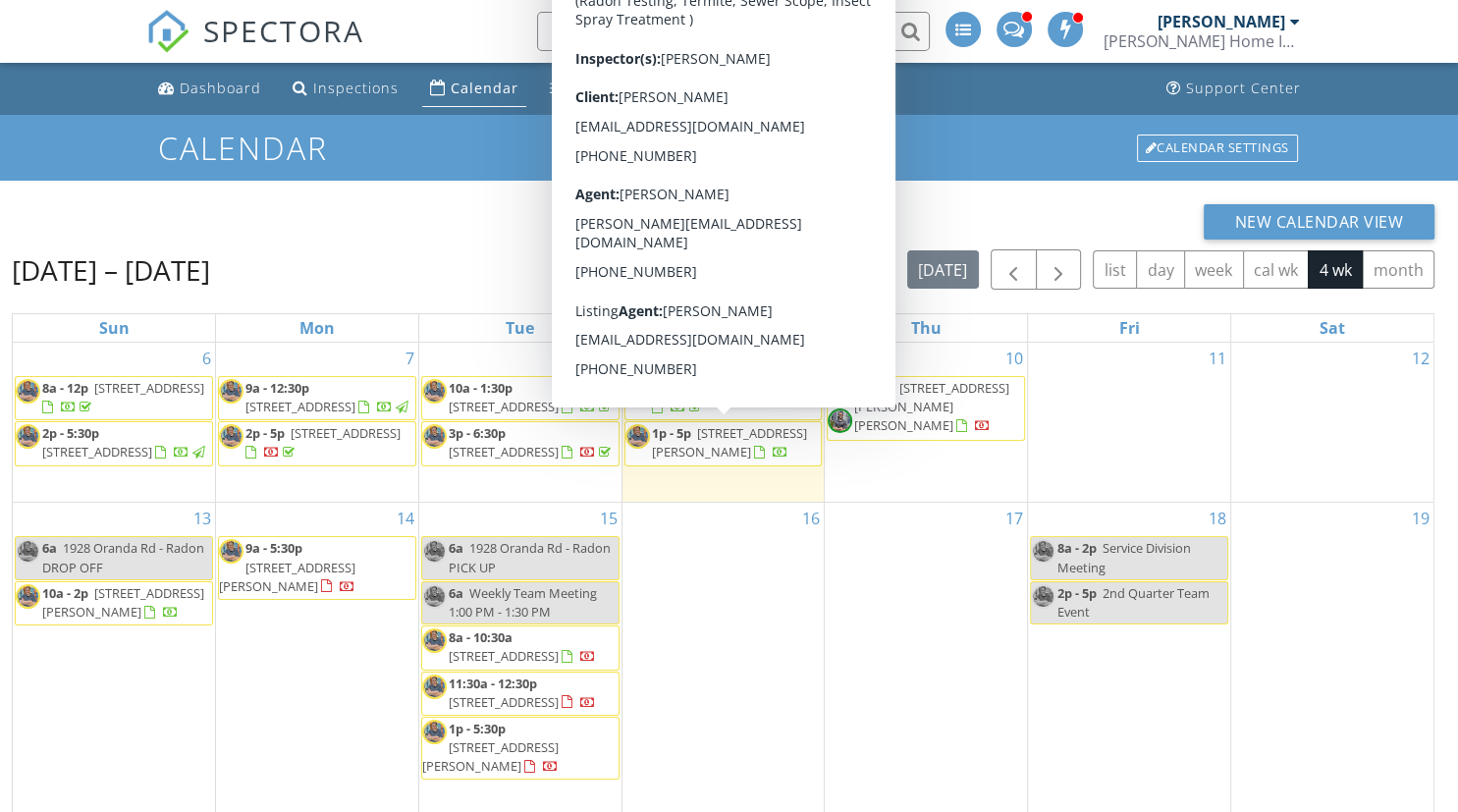 click on "125 Oak View Dr SE, Leesburg 20175" at bounding box center [729, 442] 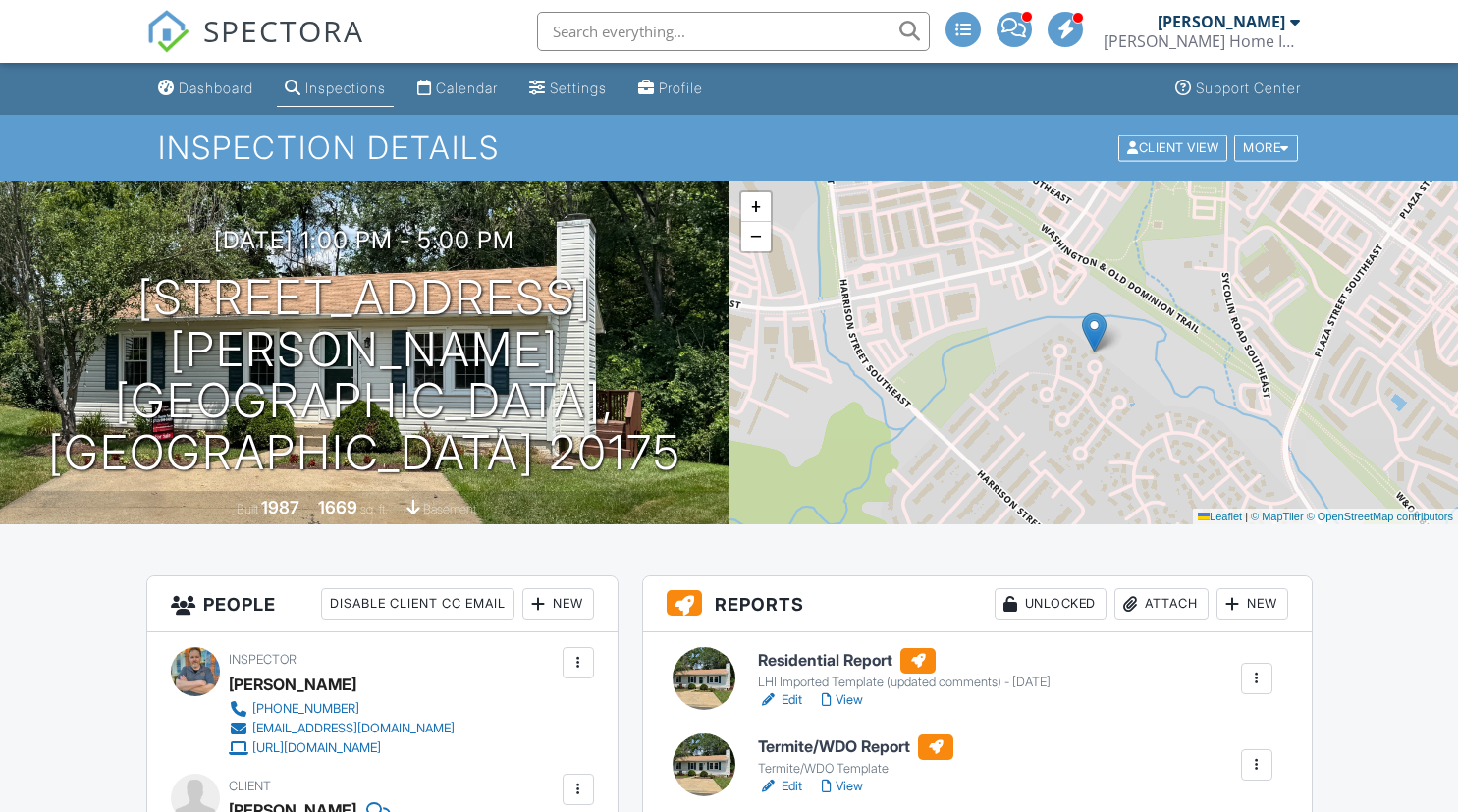 scroll, scrollTop: 518, scrollLeft: 0, axis: vertical 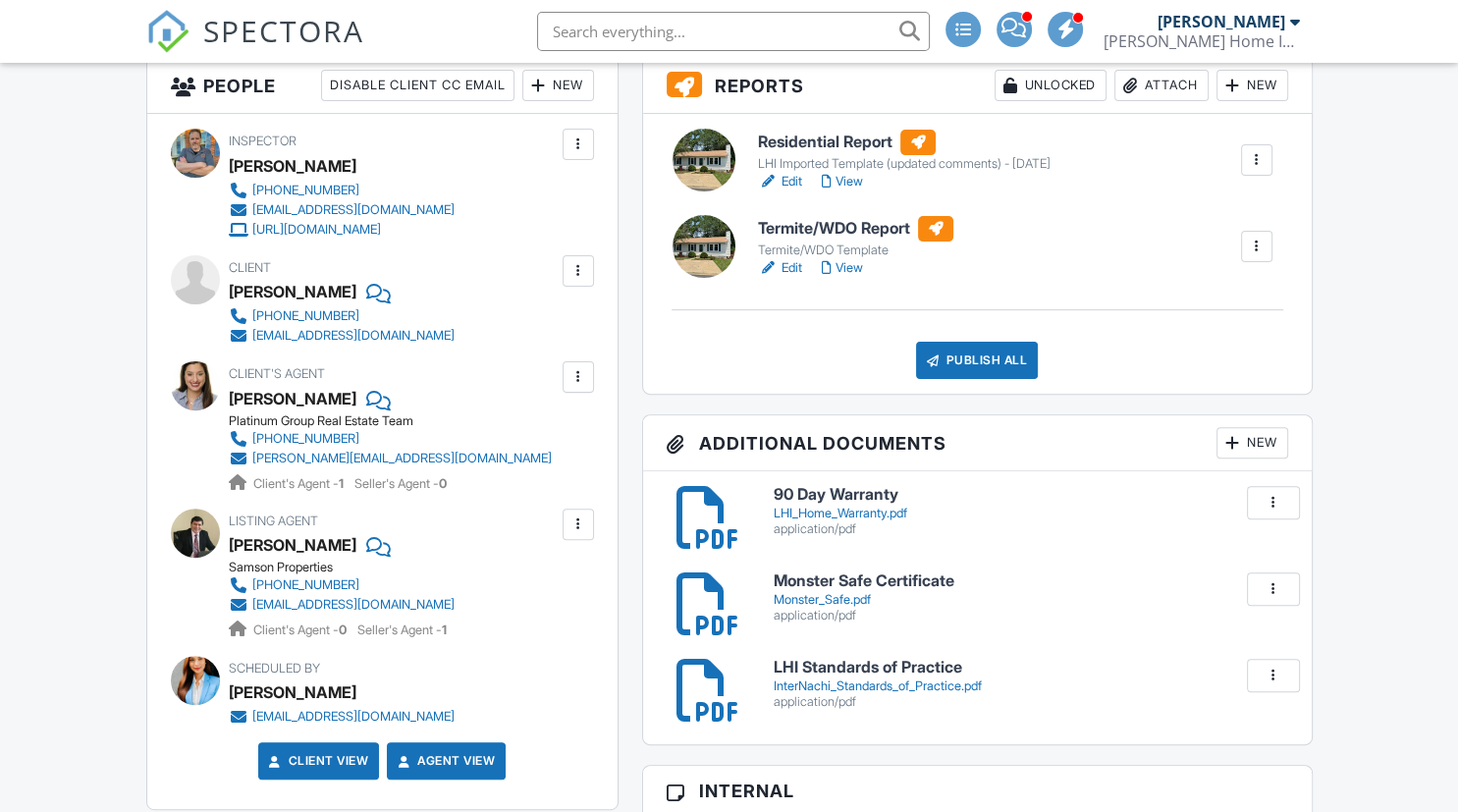 click on "View" at bounding box center (842, 182) 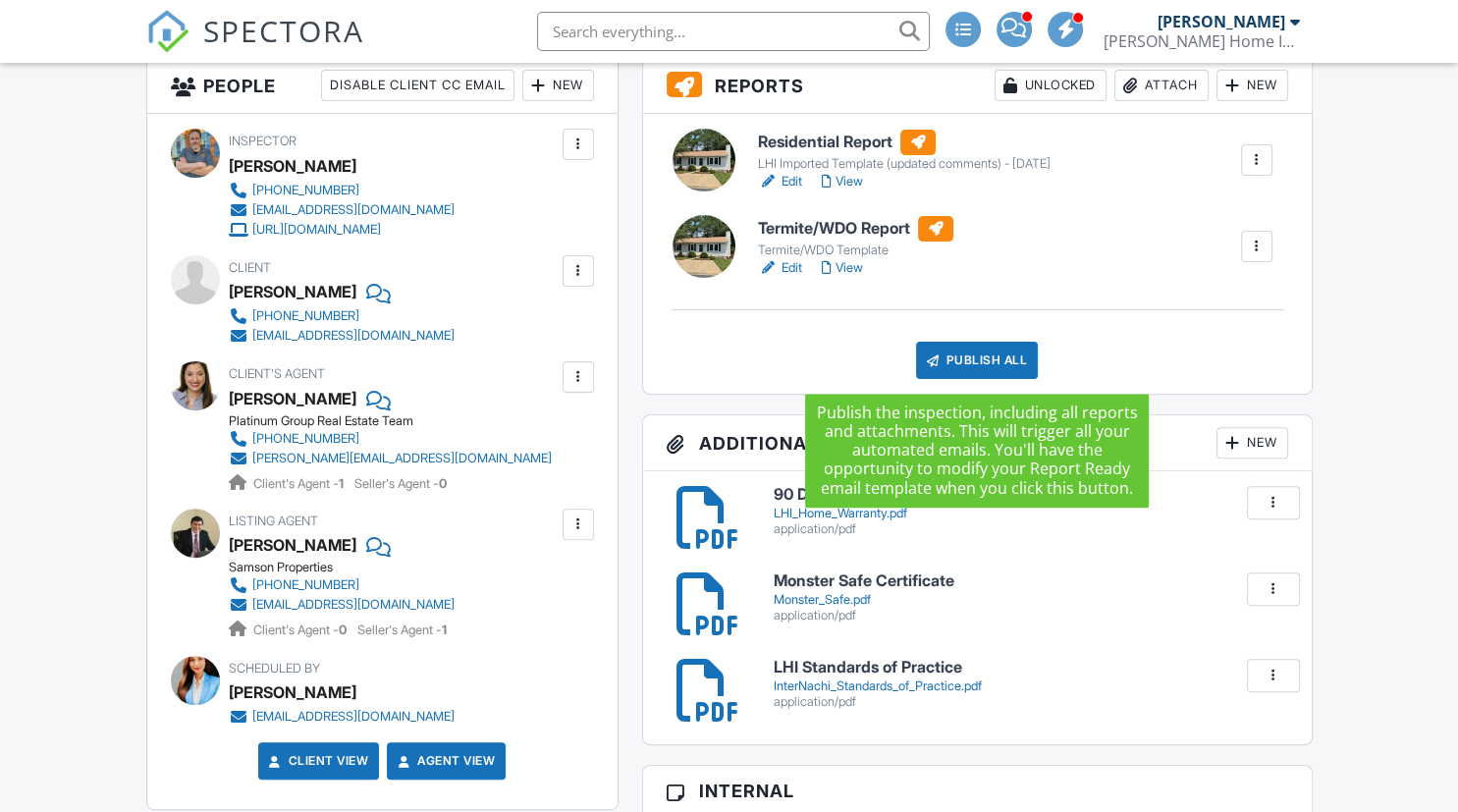 click on "Publish All" at bounding box center [977, 360] 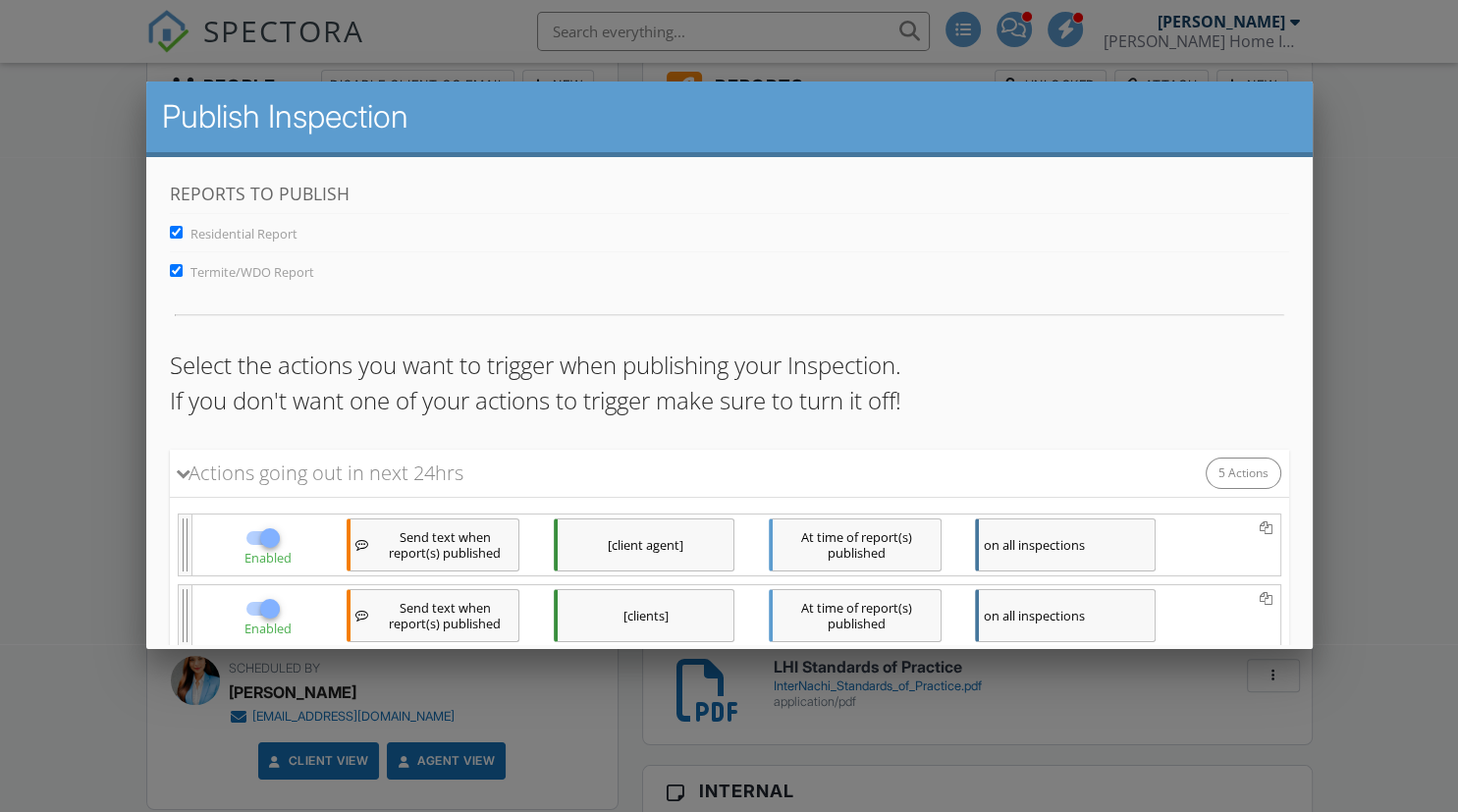 scroll, scrollTop: 341, scrollLeft: 0, axis: vertical 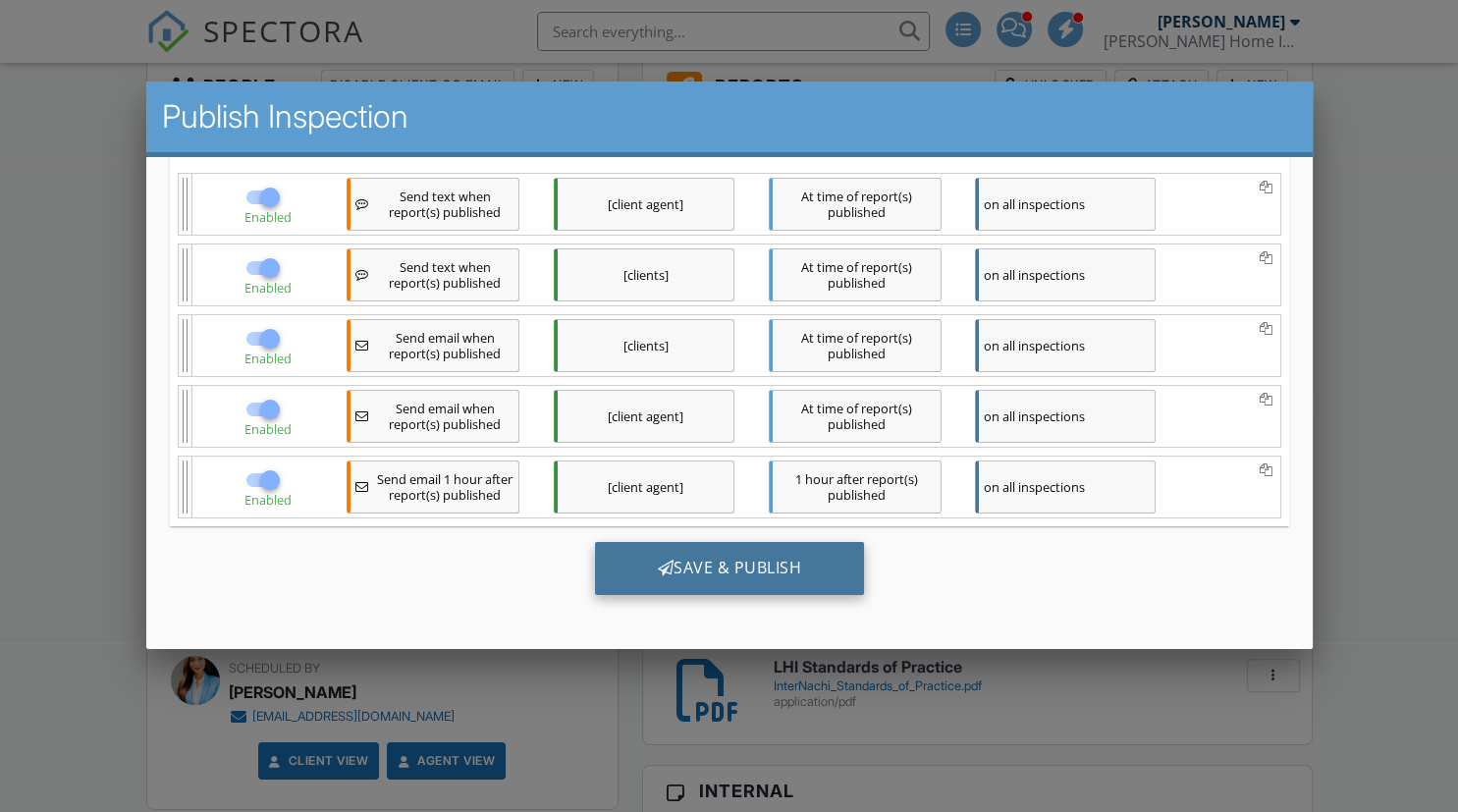click on "Save & Publish" at bounding box center (729, 568) 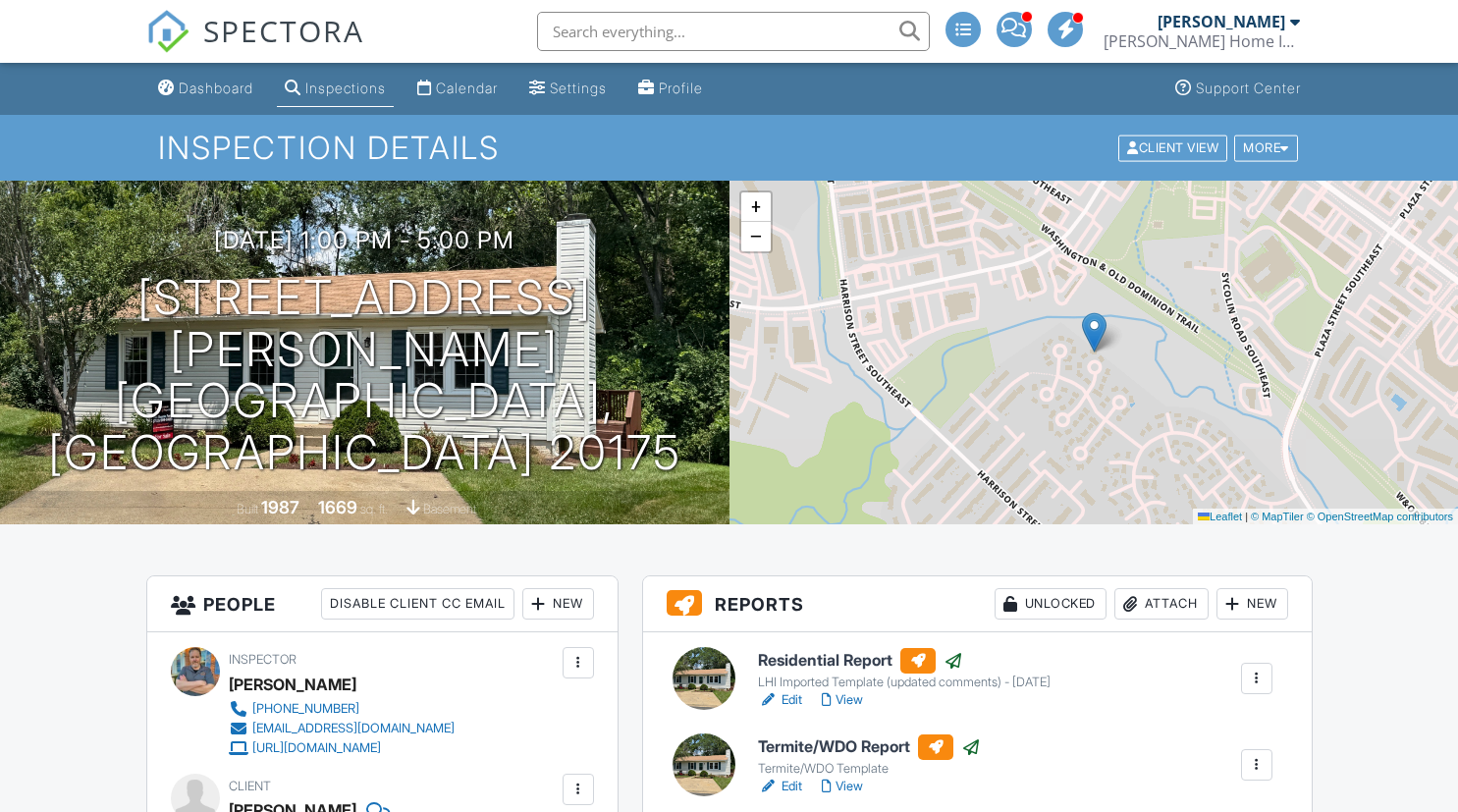 scroll, scrollTop: 0, scrollLeft: 0, axis: both 